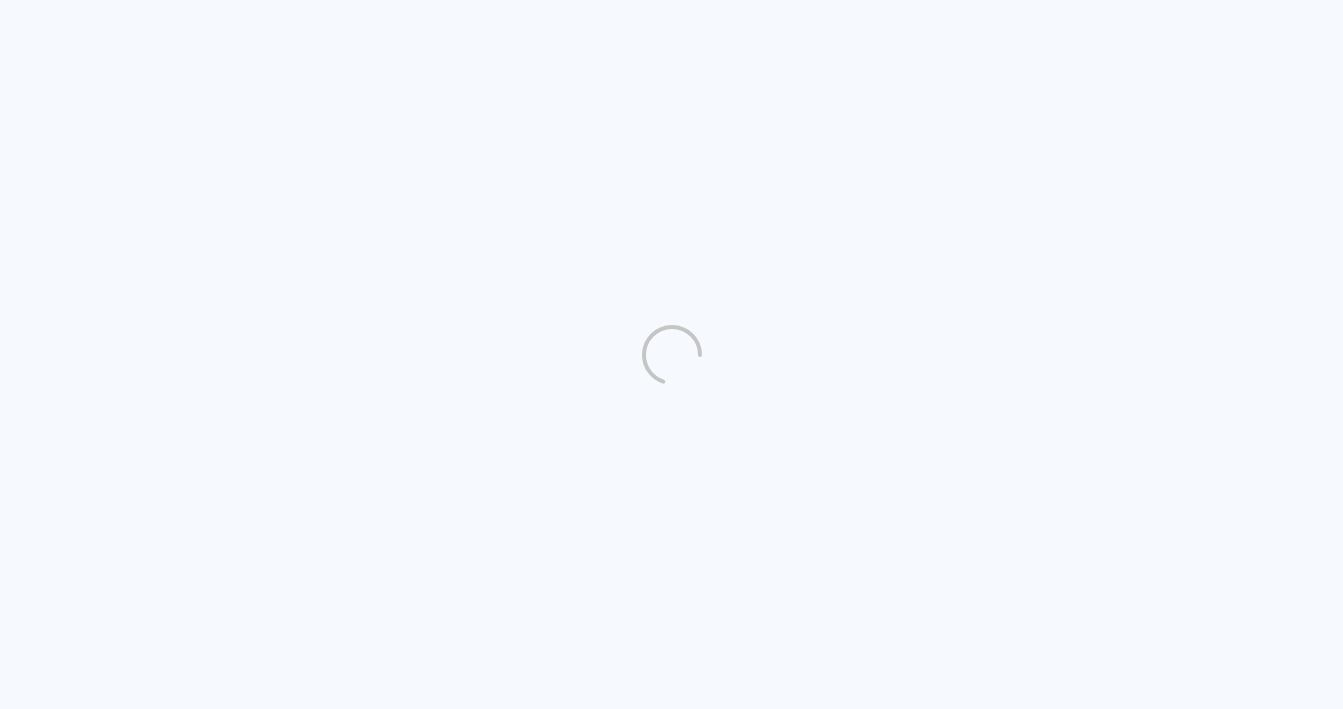 scroll, scrollTop: 0, scrollLeft: 0, axis: both 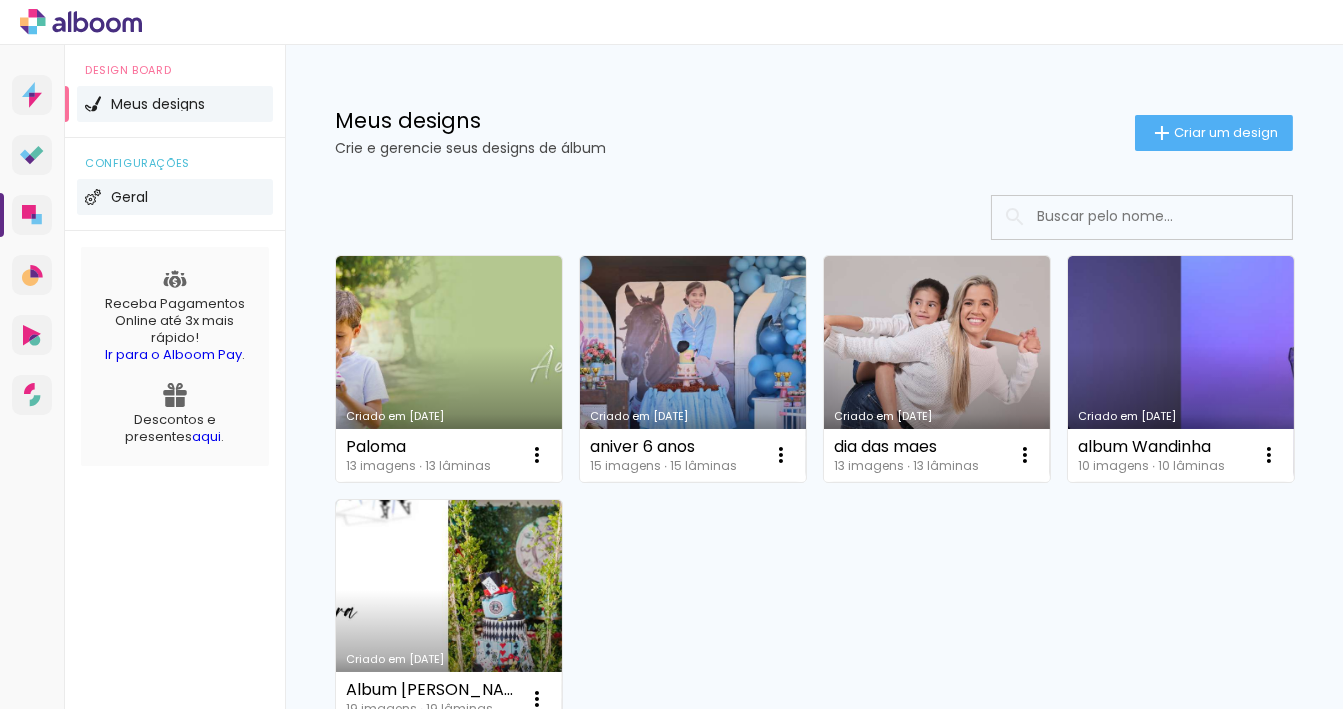 click on "Geral" at bounding box center (175, 197) 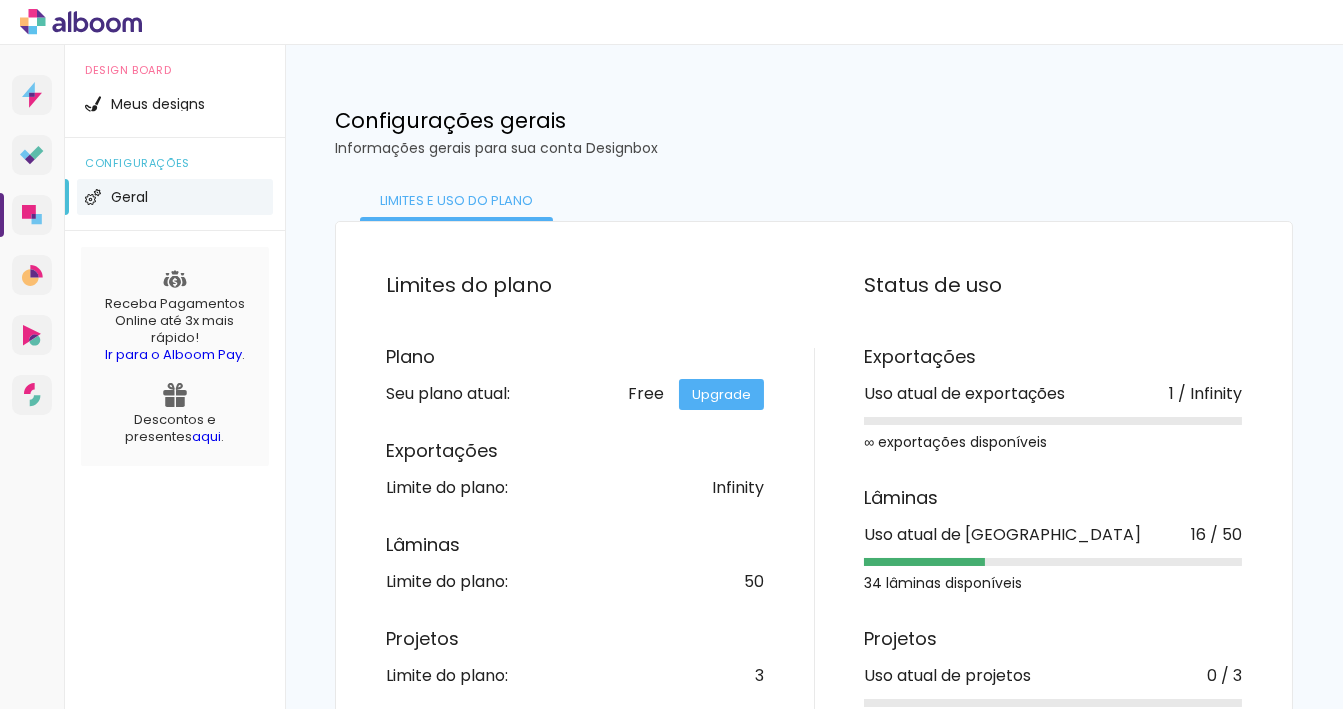 scroll, scrollTop: 0, scrollLeft: 0, axis: both 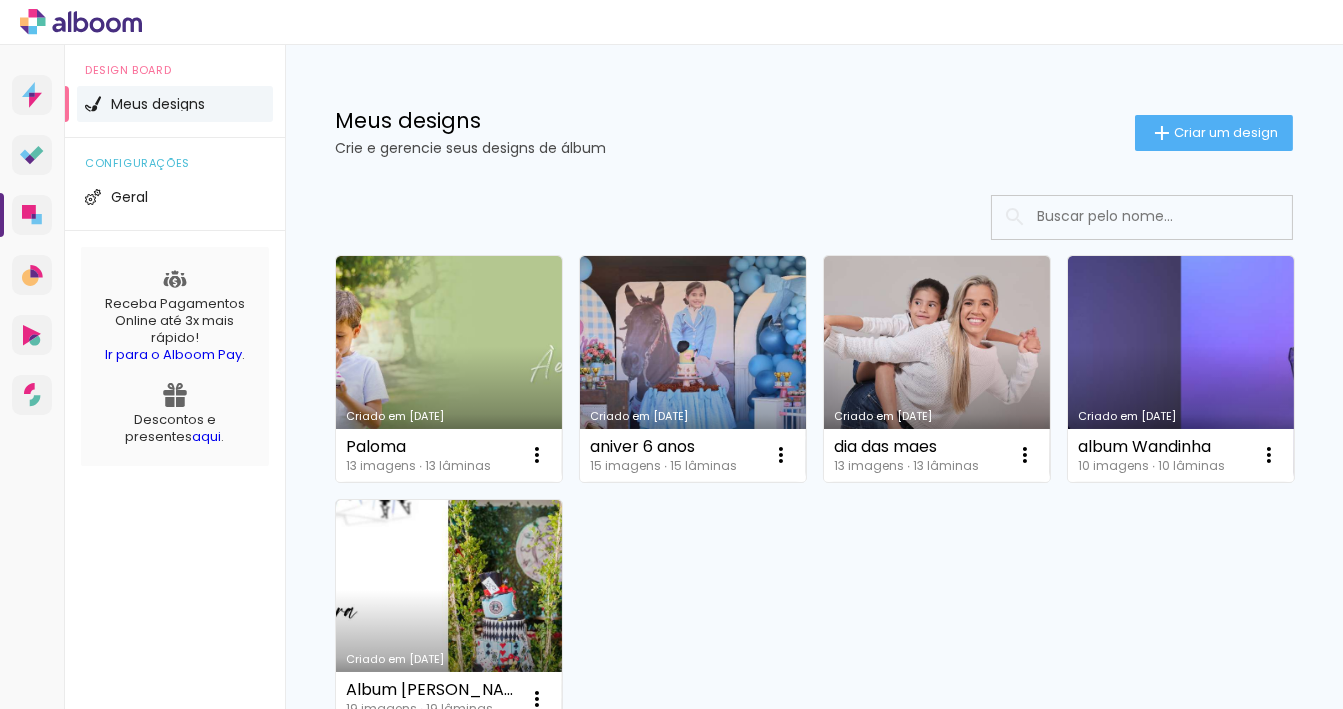 click at bounding box center [671, 22] 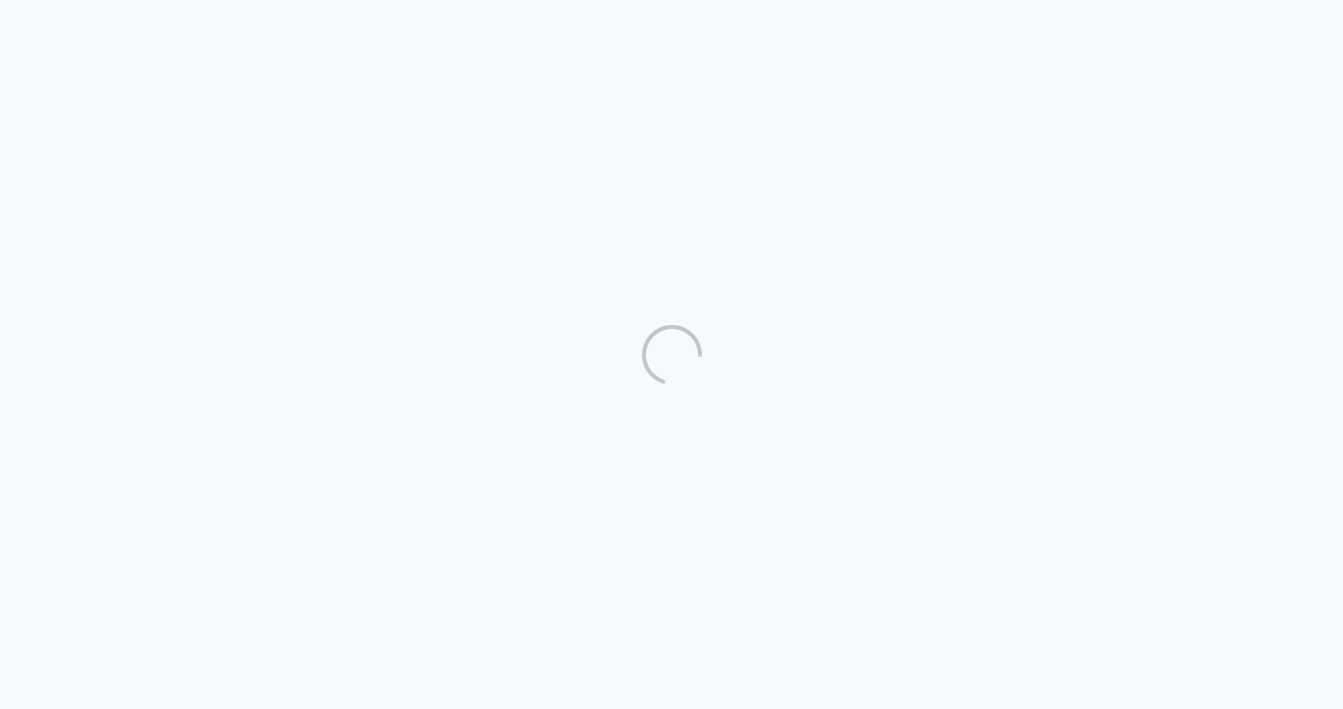 scroll, scrollTop: 0, scrollLeft: 0, axis: both 